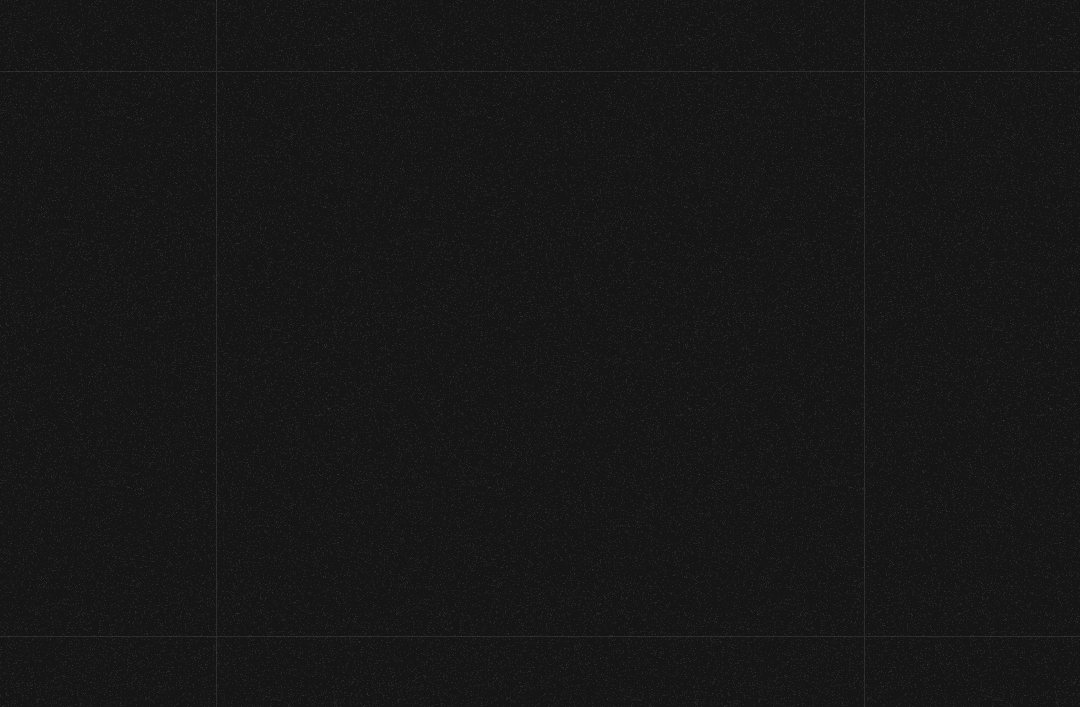 scroll, scrollTop: 0, scrollLeft: 0, axis: both 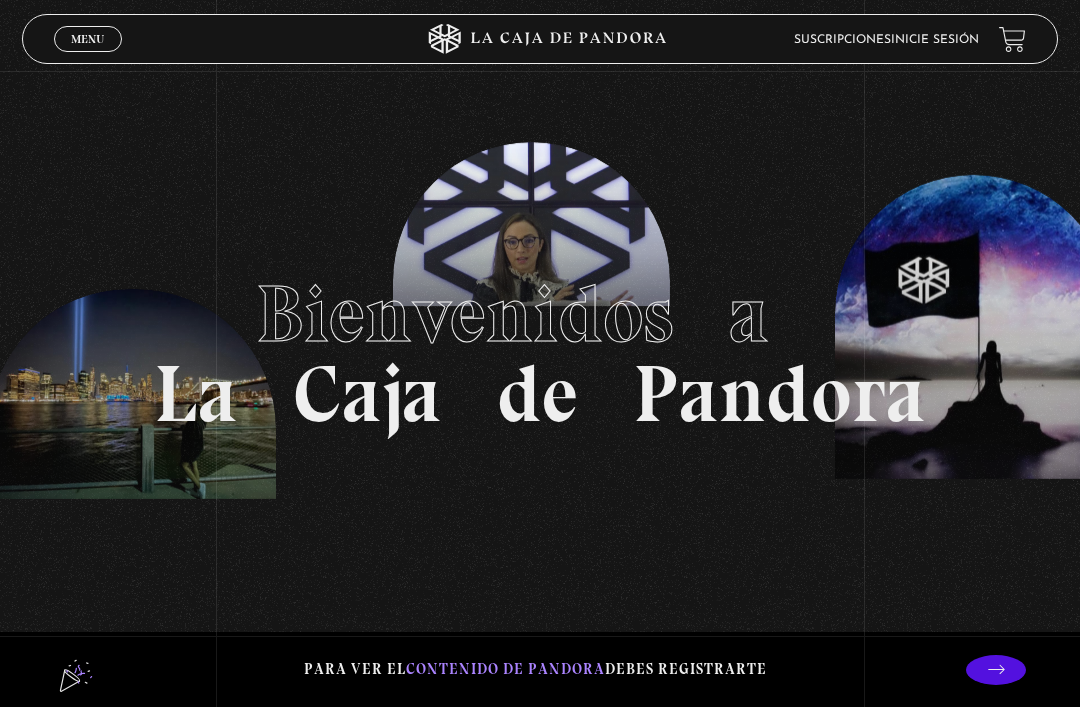 click on "Inicie sesión" at bounding box center [935, 40] 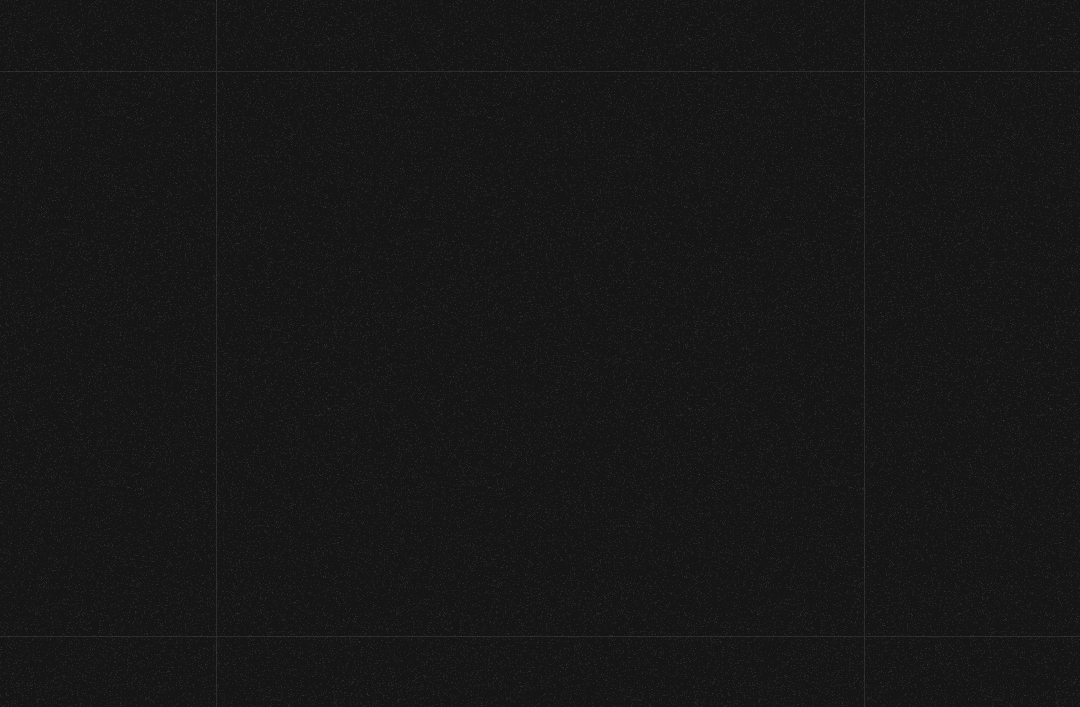 scroll, scrollTop: 0, scrollLeft: 0, axis: both 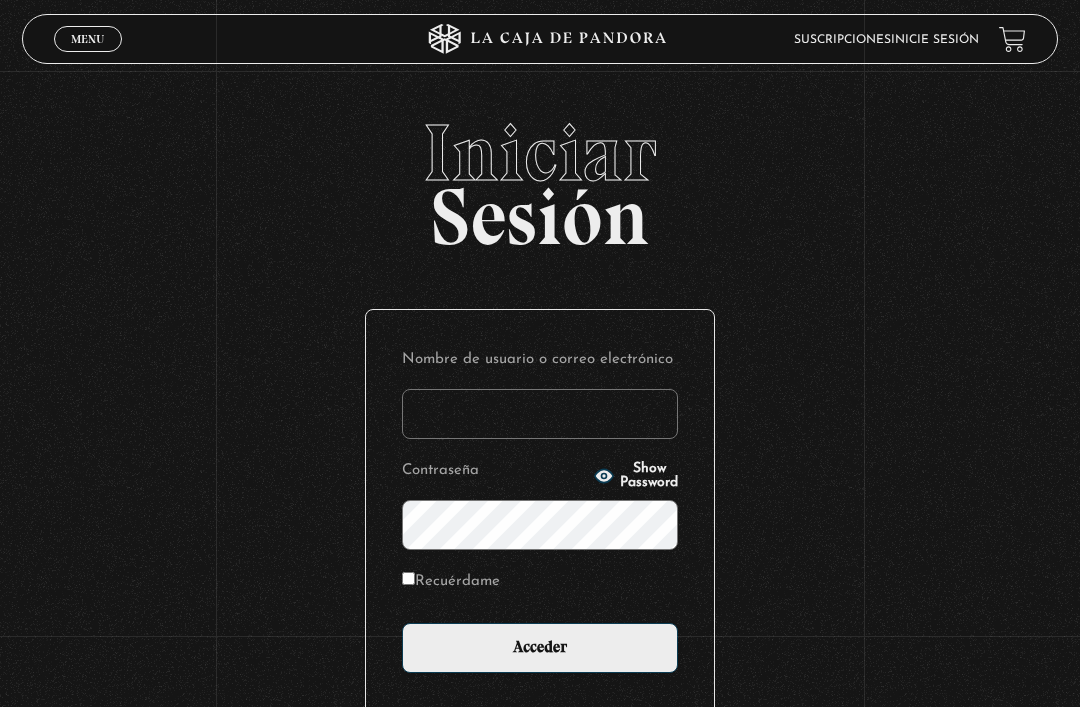 click on "Nombre de usuario o correo electrónico" at bounding box center [540, 414] 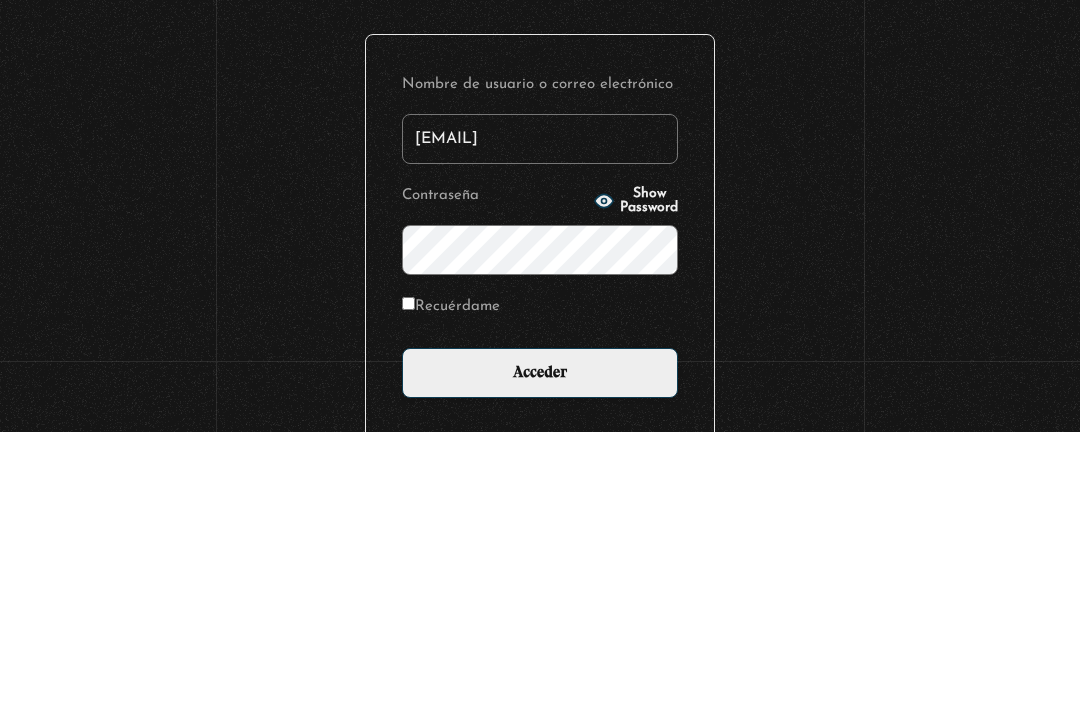 type on "lisa.salazar.c@gmail.com" 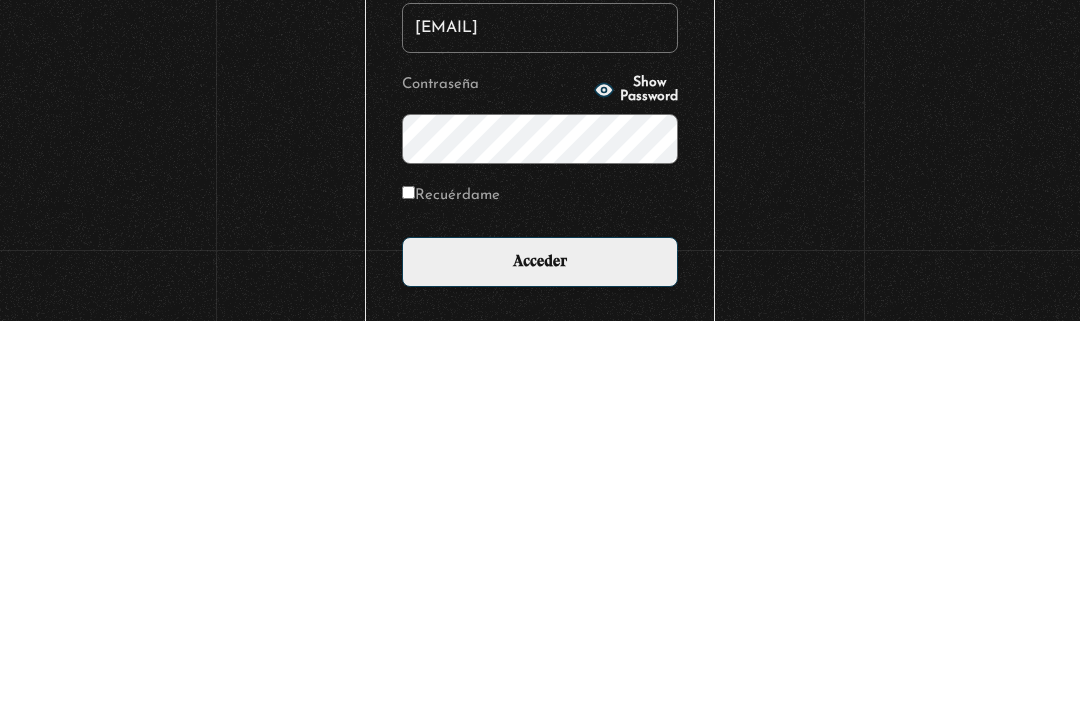 click on "Acceder" at bounding box center [540, 648] 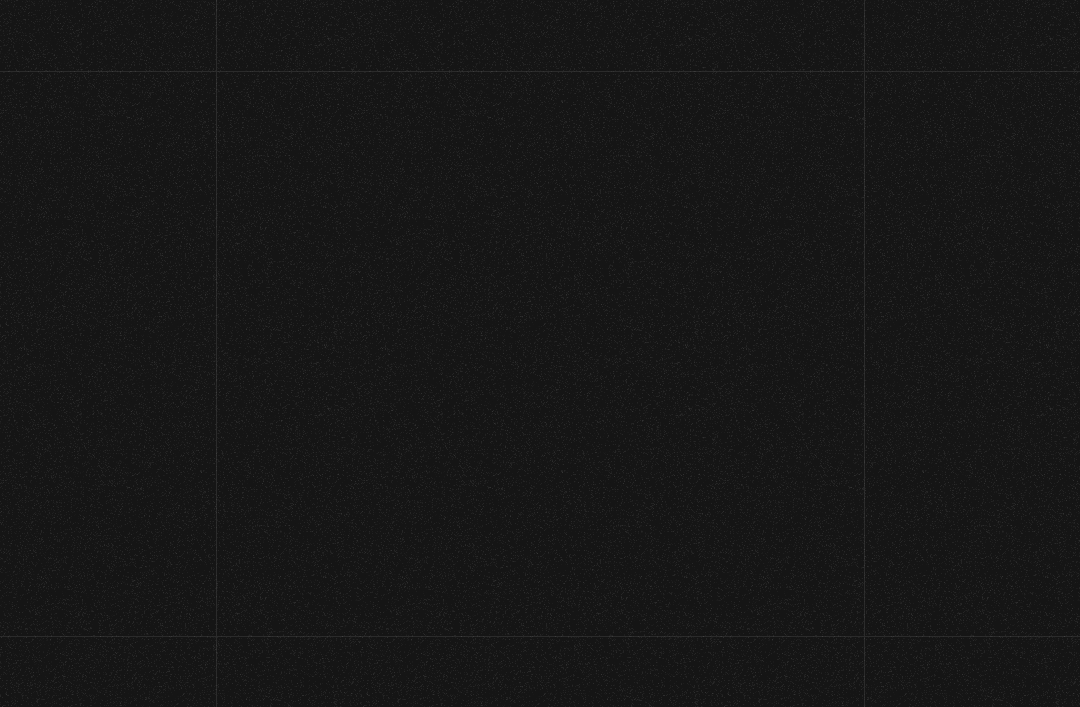 scroll, scrollTop: 0, scrollLeft: 0, axis: both 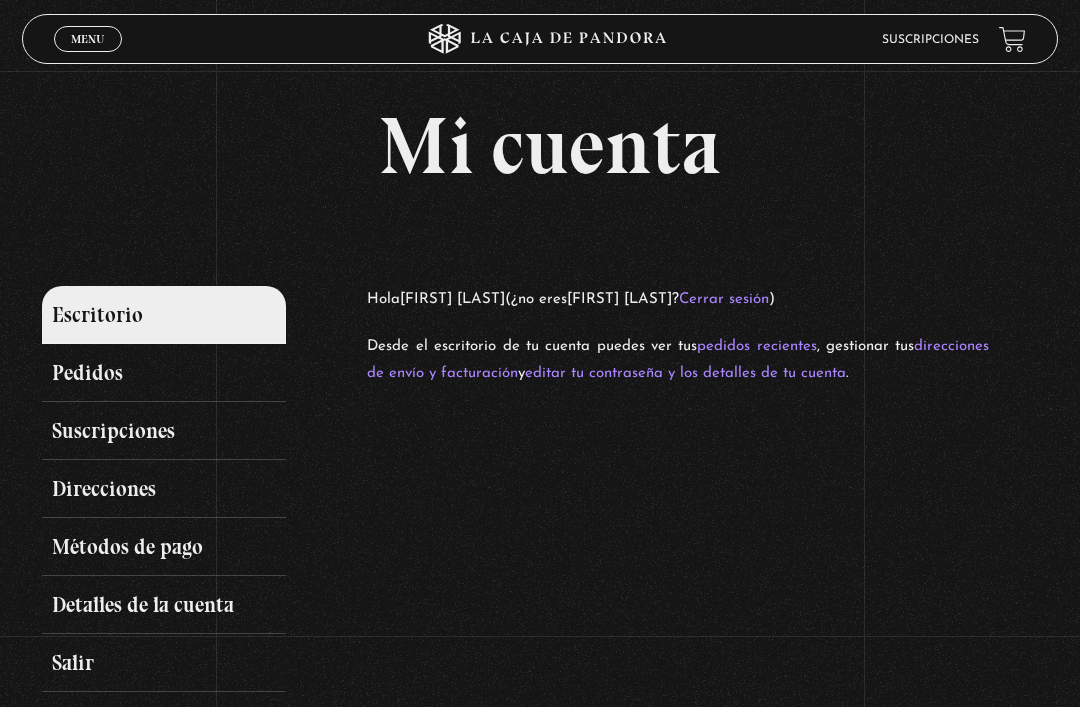 click on "Menu" at bounding box center [87, 39] 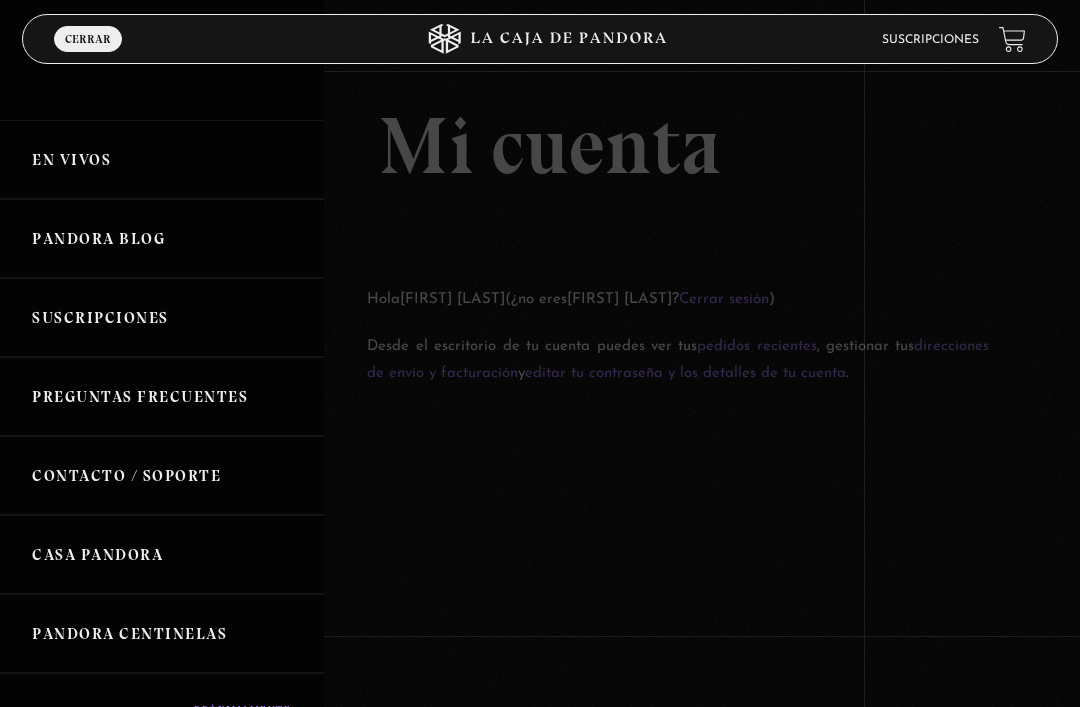 click on "Casa Pandora" at bounding box center (162, 554) 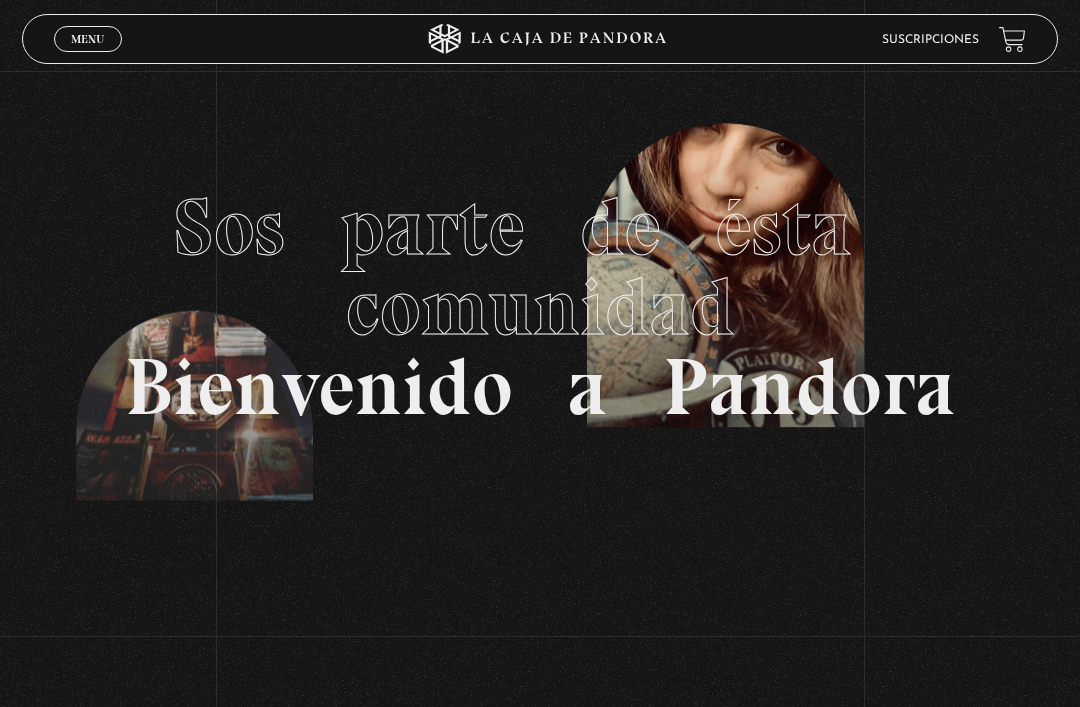scroll, scrollTop: 49, scrollLeft: 0, axis: vertical 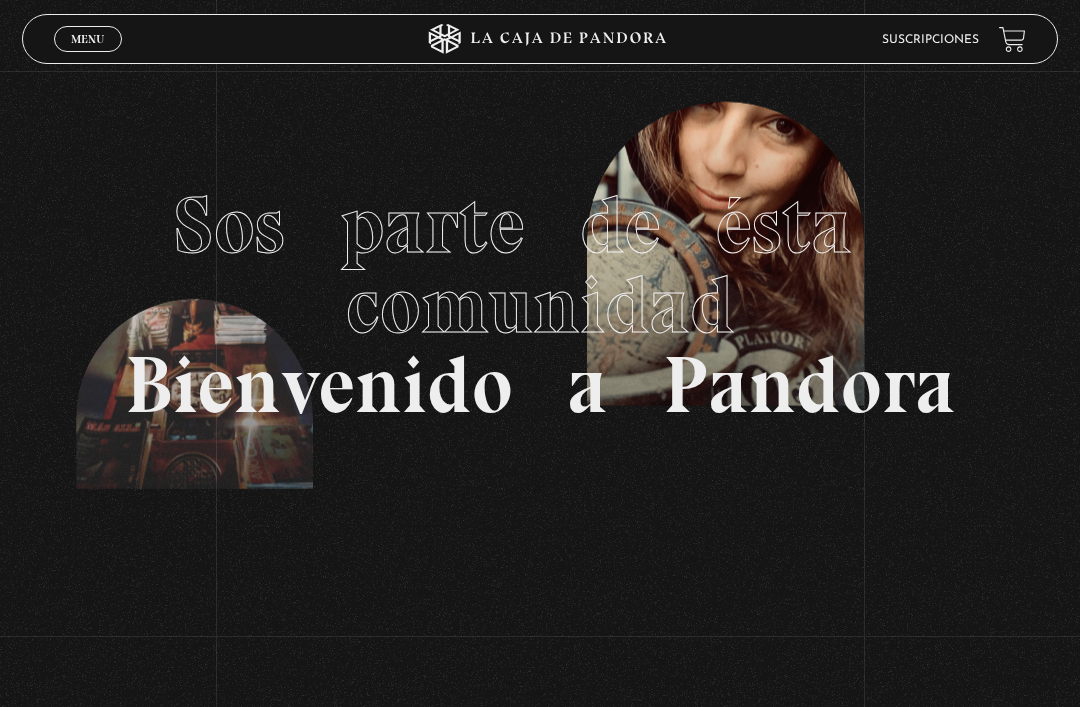 click on "Menu Cerrar" at bounding box center (216, 39) 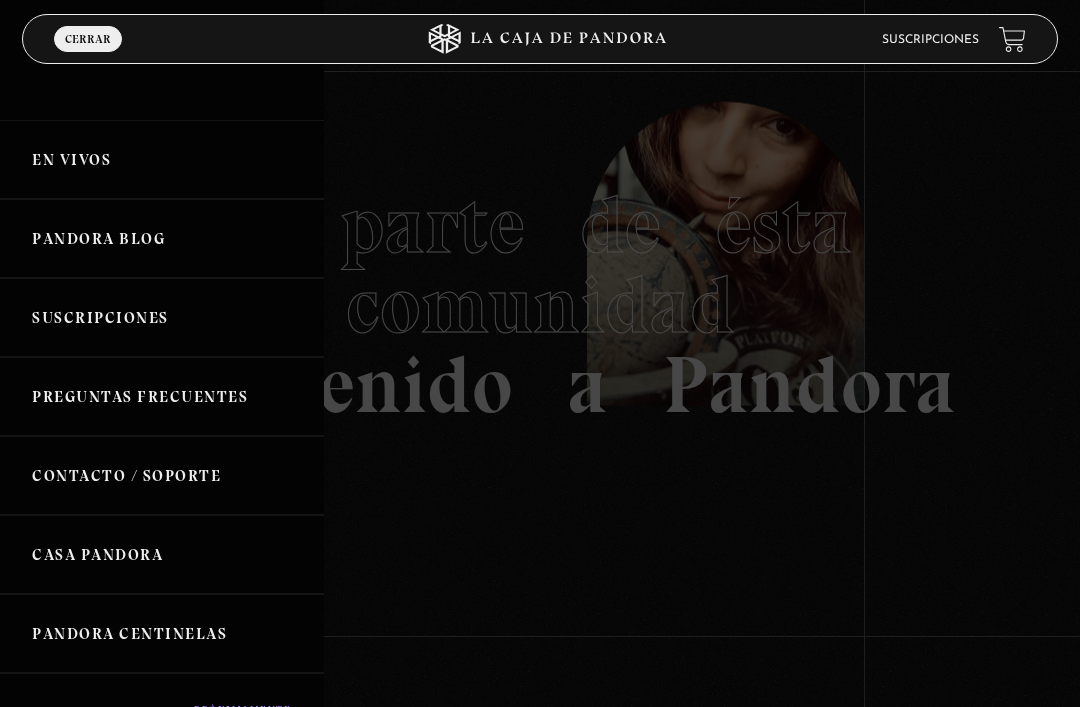 click on "Pandora Blog" at bounding box center [162, 238] 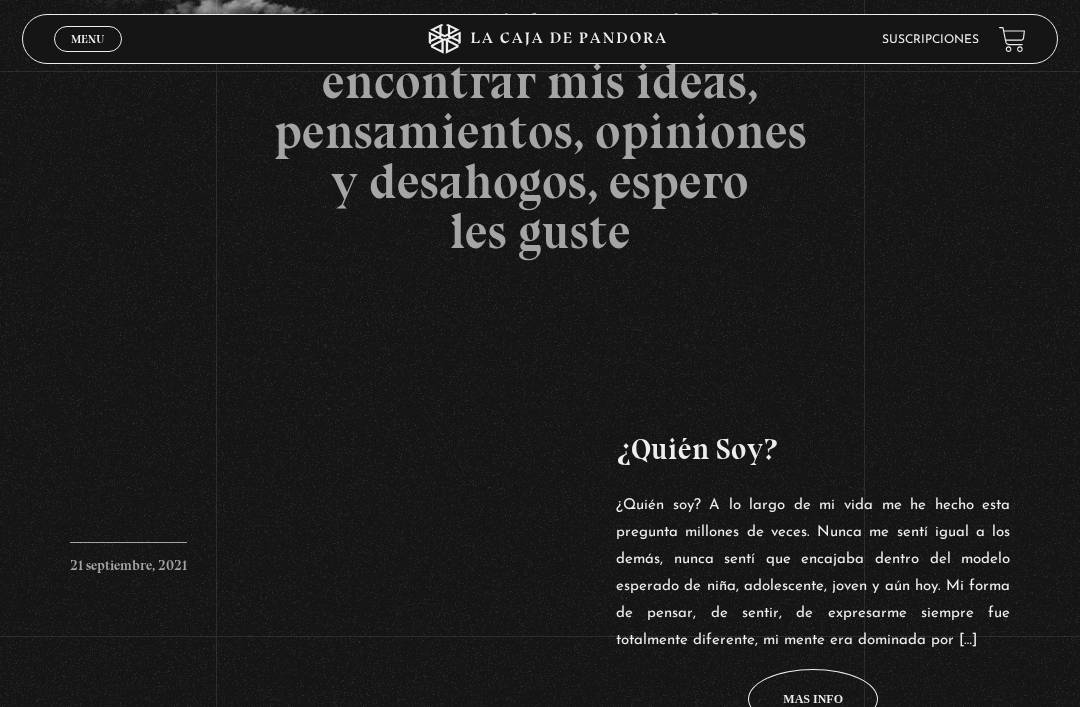 scroll, scrollTop: 0, scrollLeft: 0, axis: both 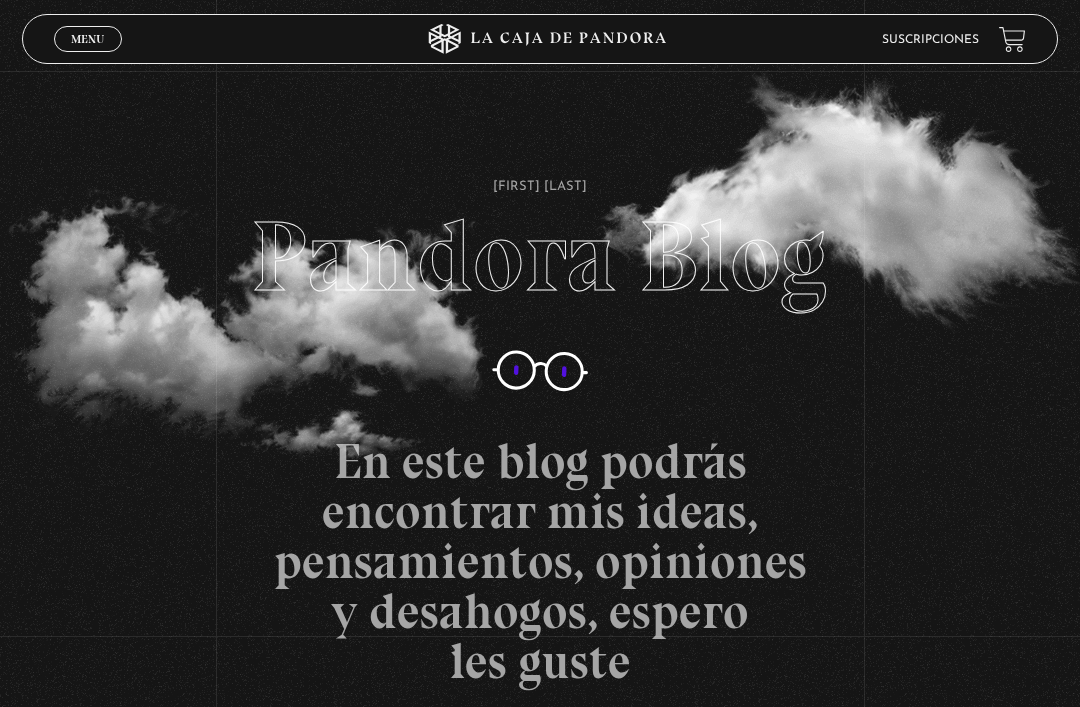 click on "Menu" at bounding box center [87, 39] 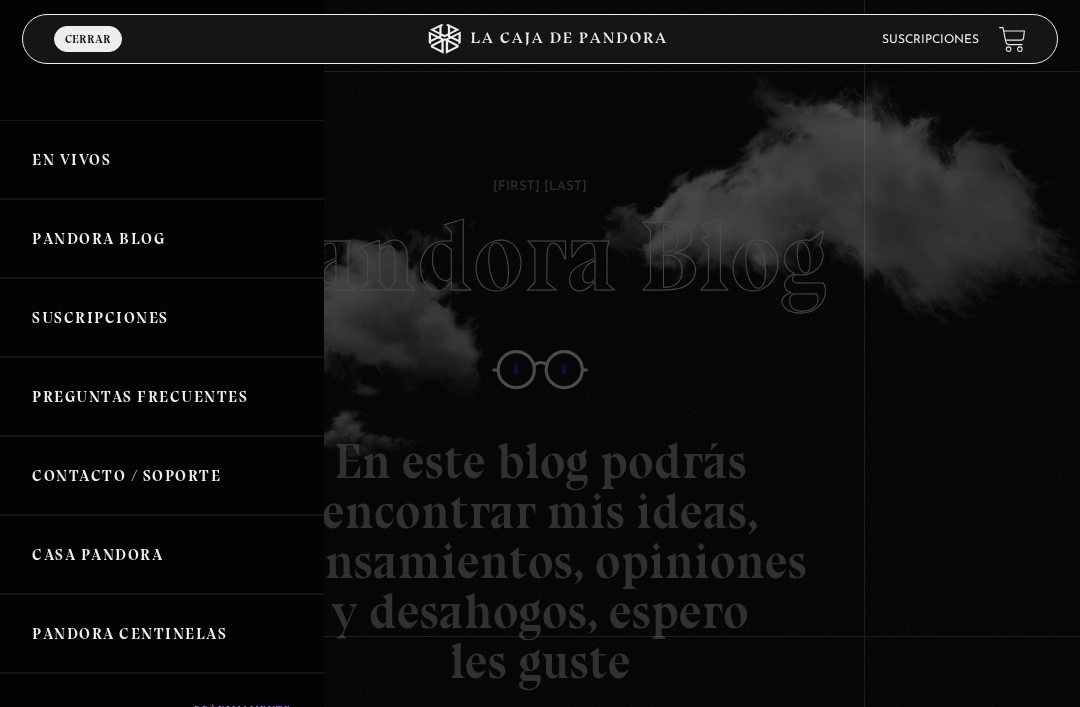 scroll, scrollTop: 0, scrollLeft: 0, axis: both 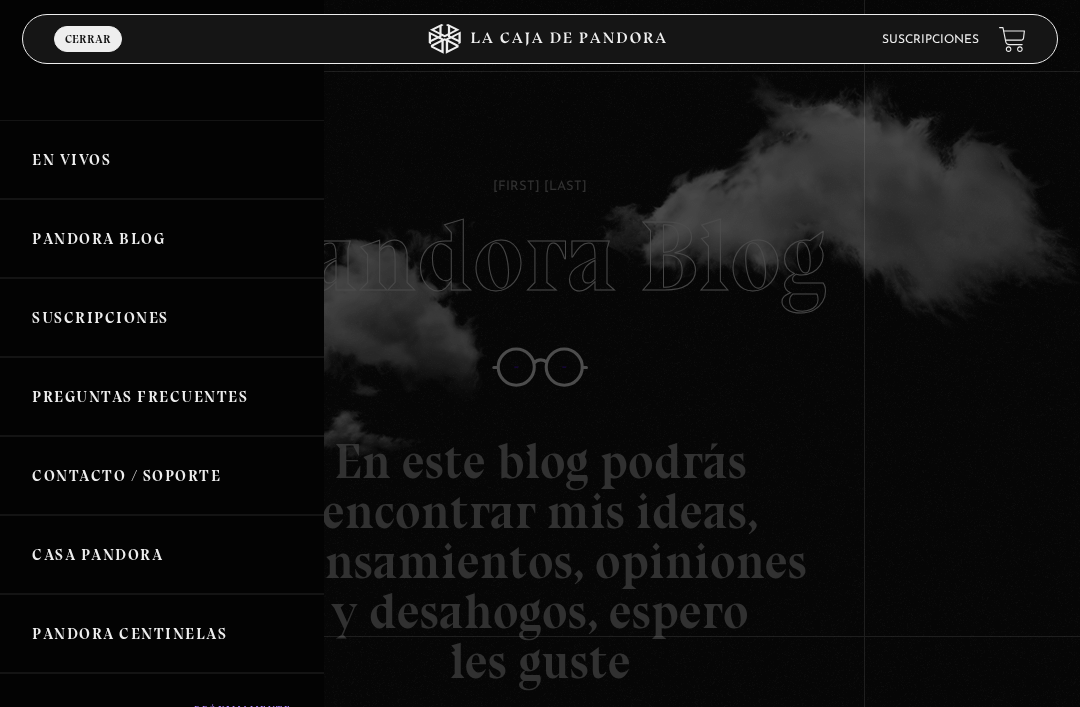 click on "En vivos" at bounding box center (162, 159) 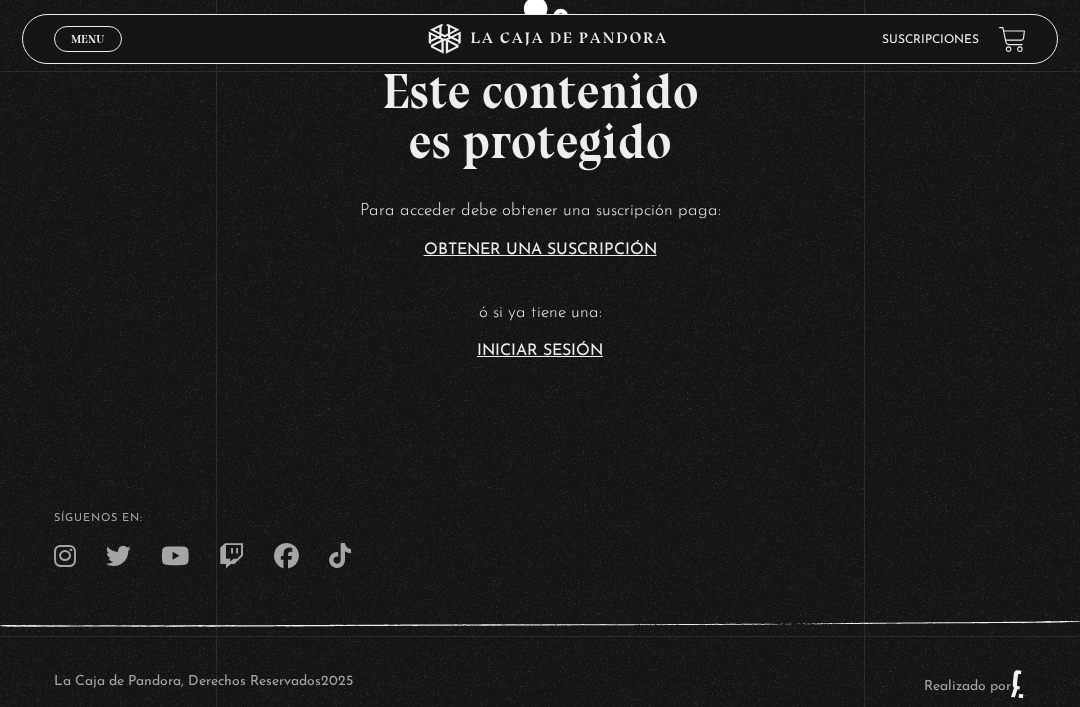 scroll, scrollTop: 460, scrollLeft: 0, axis: vertical 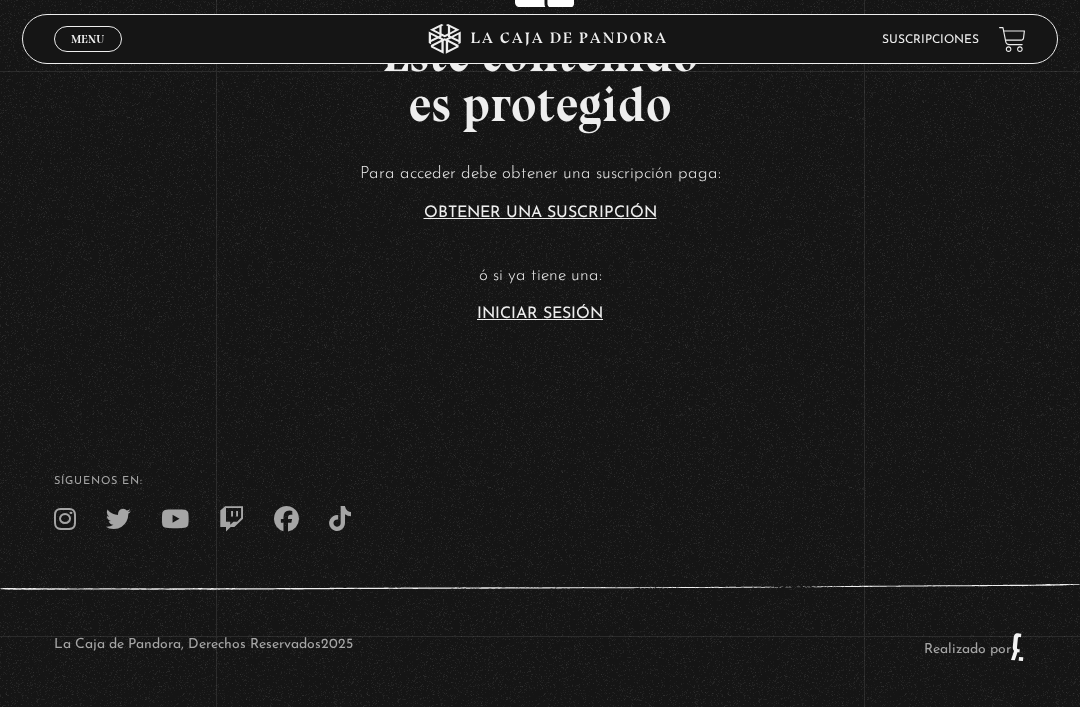 click on "Iniciar Sesión" at bounding box center [540, 314] 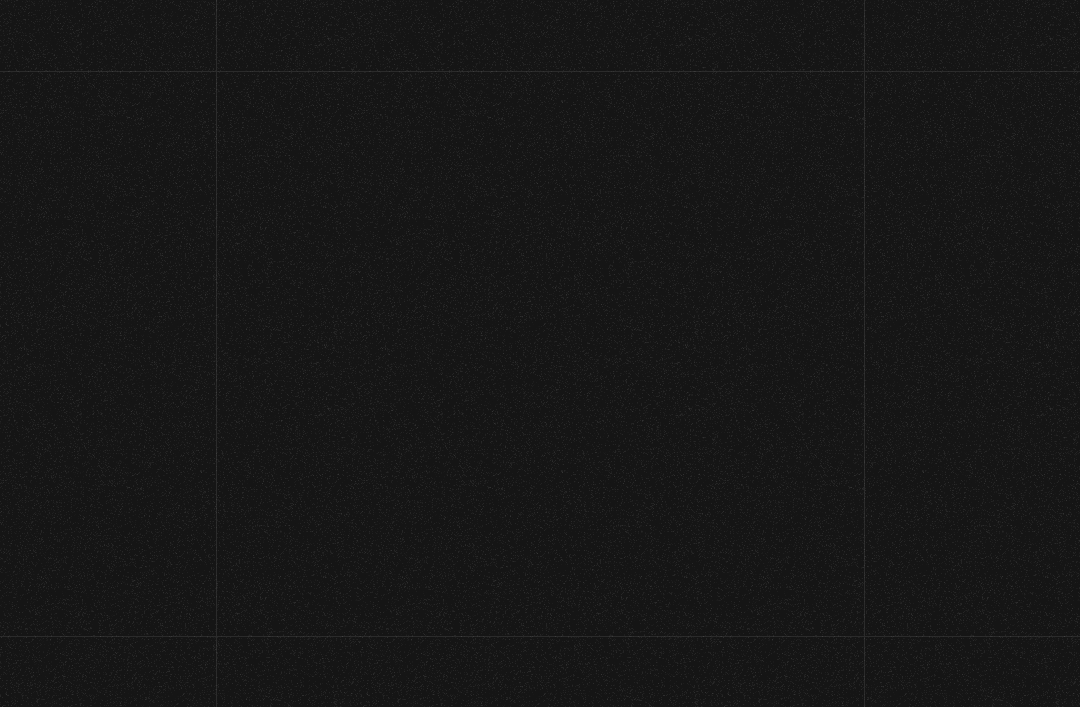 scroll, scrollTop: 0, scrollLeft: 0, axis: both 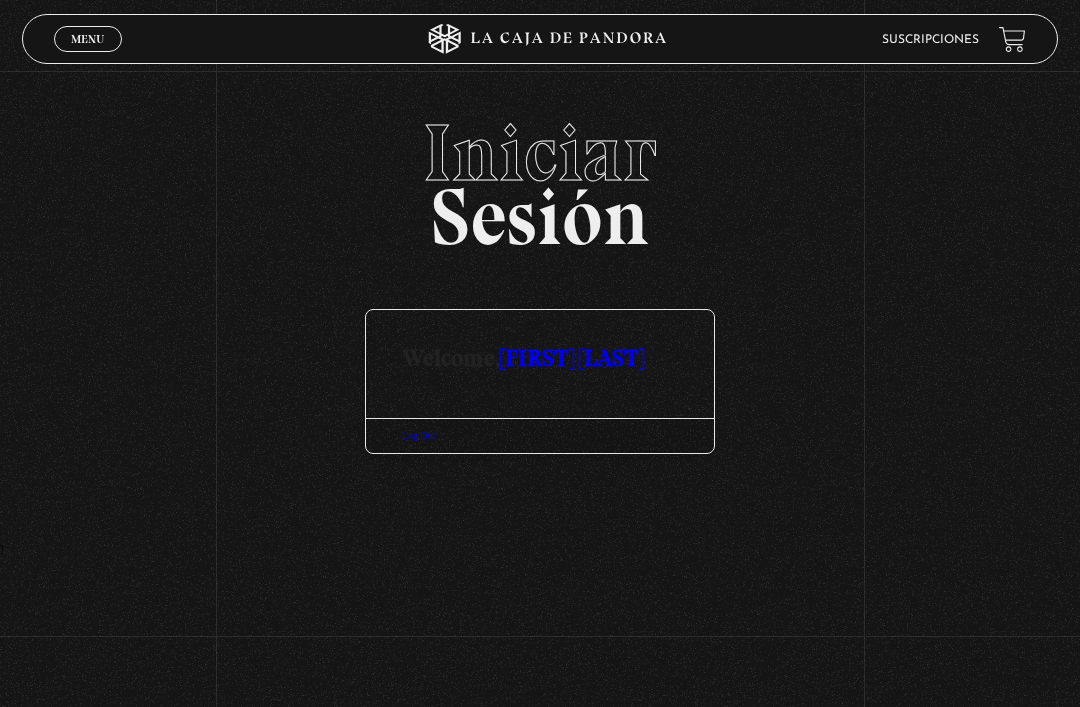 click on "[FIRST] [LAST]" at bounding box center [572, 357] 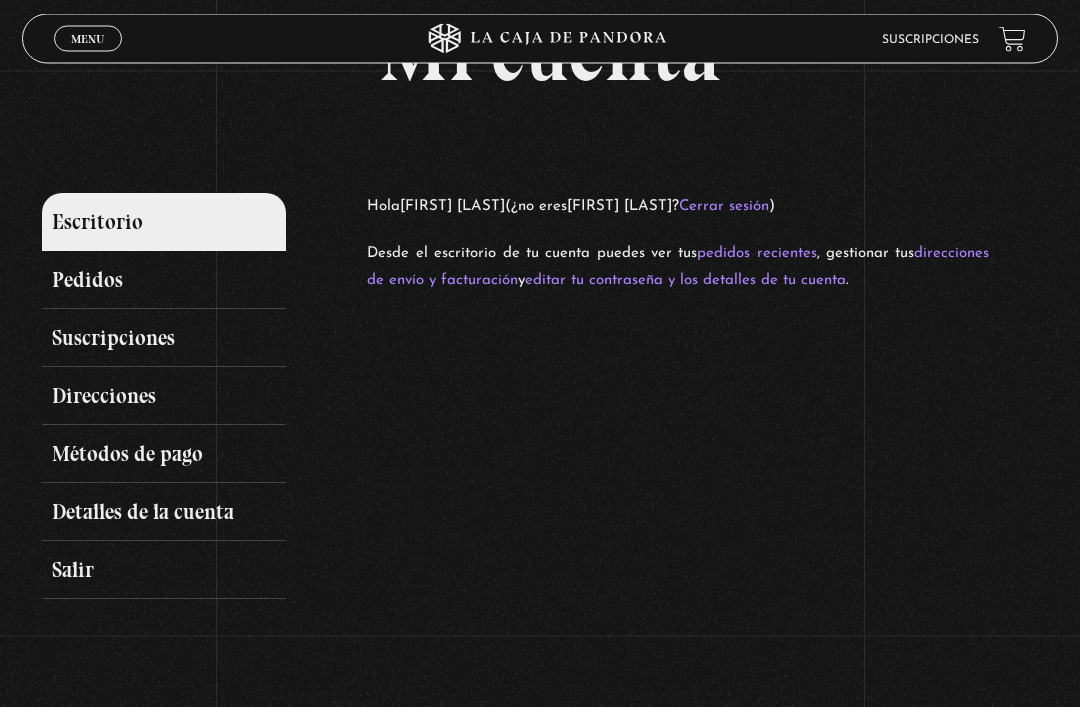 scroll, scrollTop: 94, scrollLeft: 0, axis: vertical 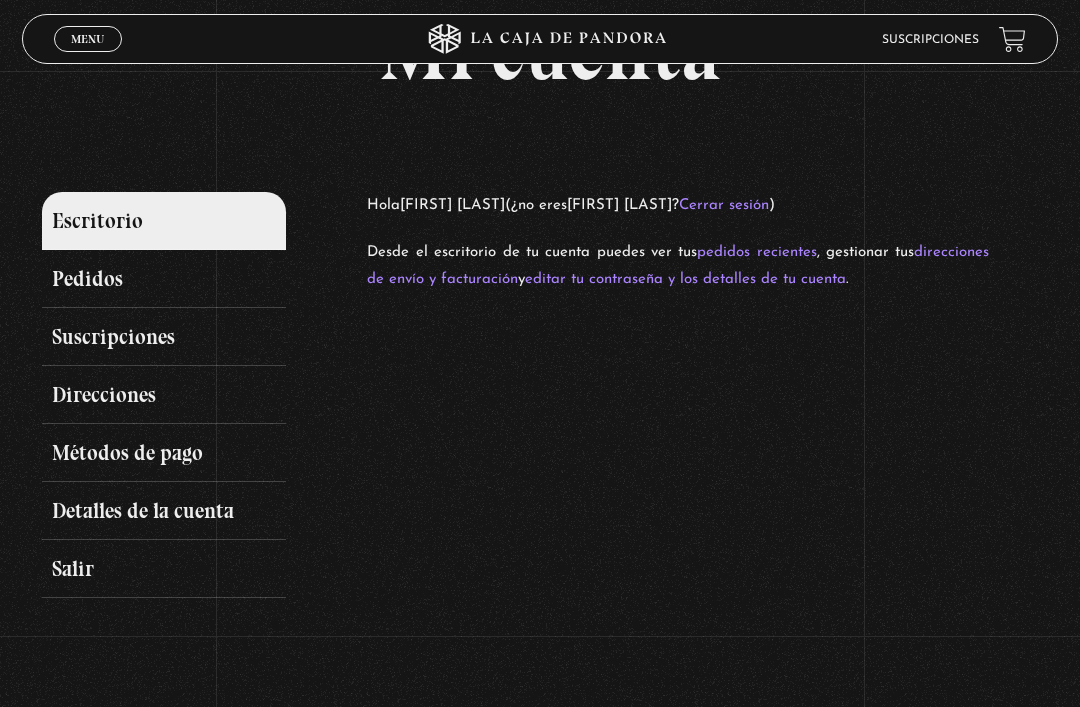 click on "Menu Cerrar" at bounding box center (88, 39) 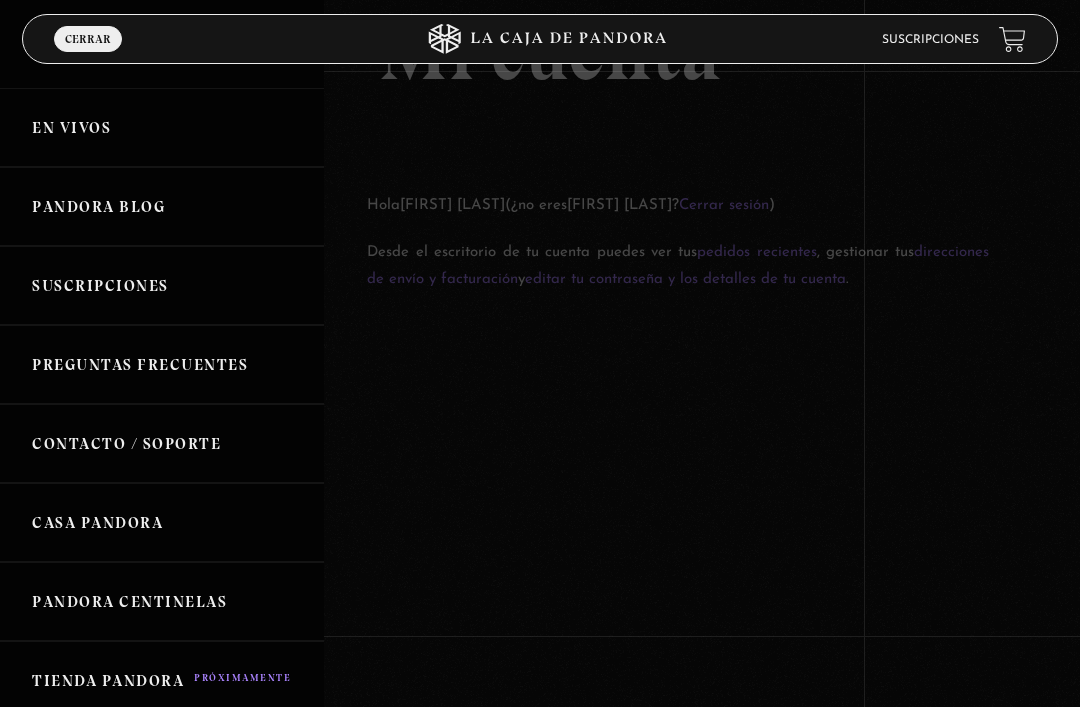 scroll, scrollTop: 29, scrollLeft: 0, axis: vertical 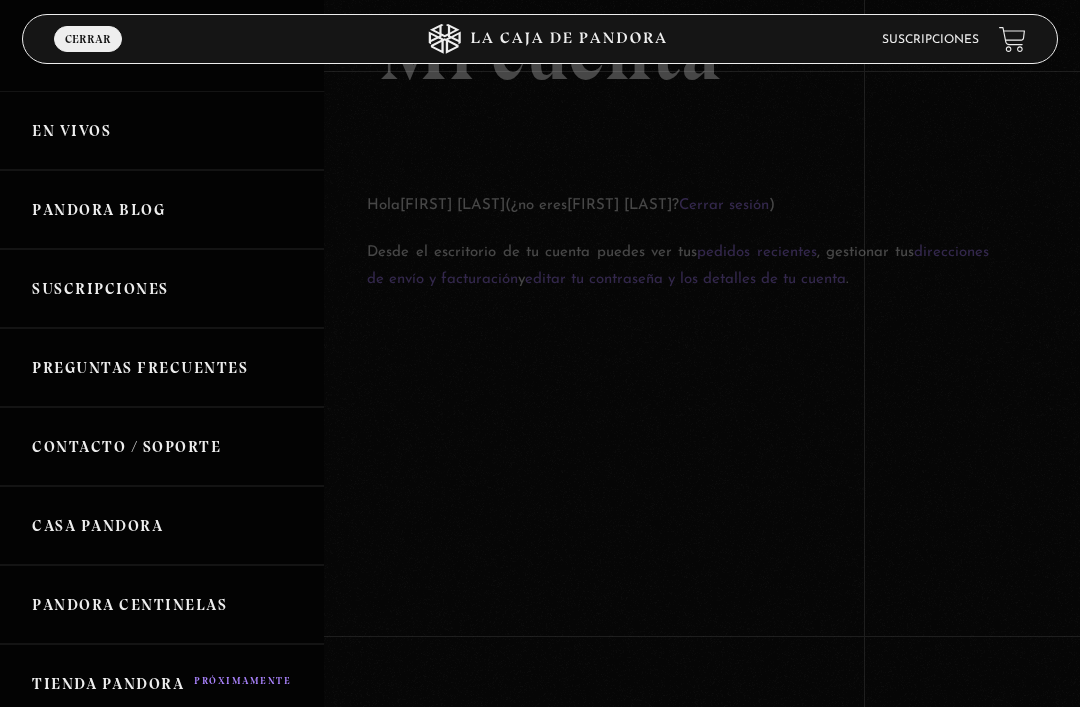 click on "En vivos" at bounding box center [162, 130] 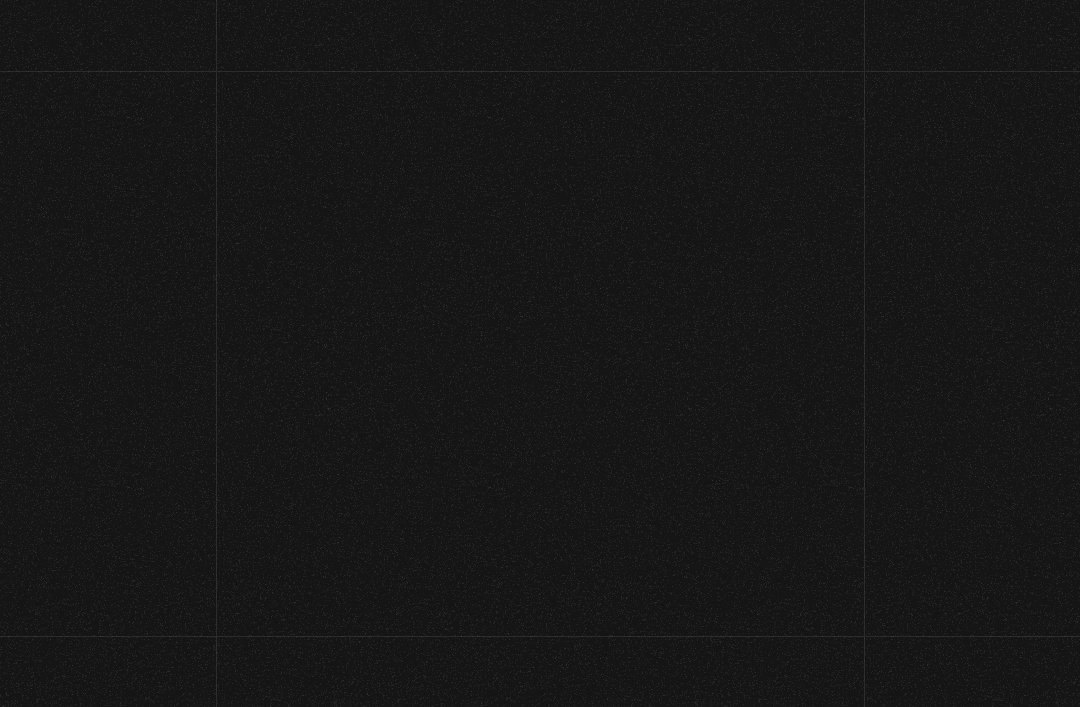 scroll, scrollTop: 0, scrollLeft: 0, axis: both 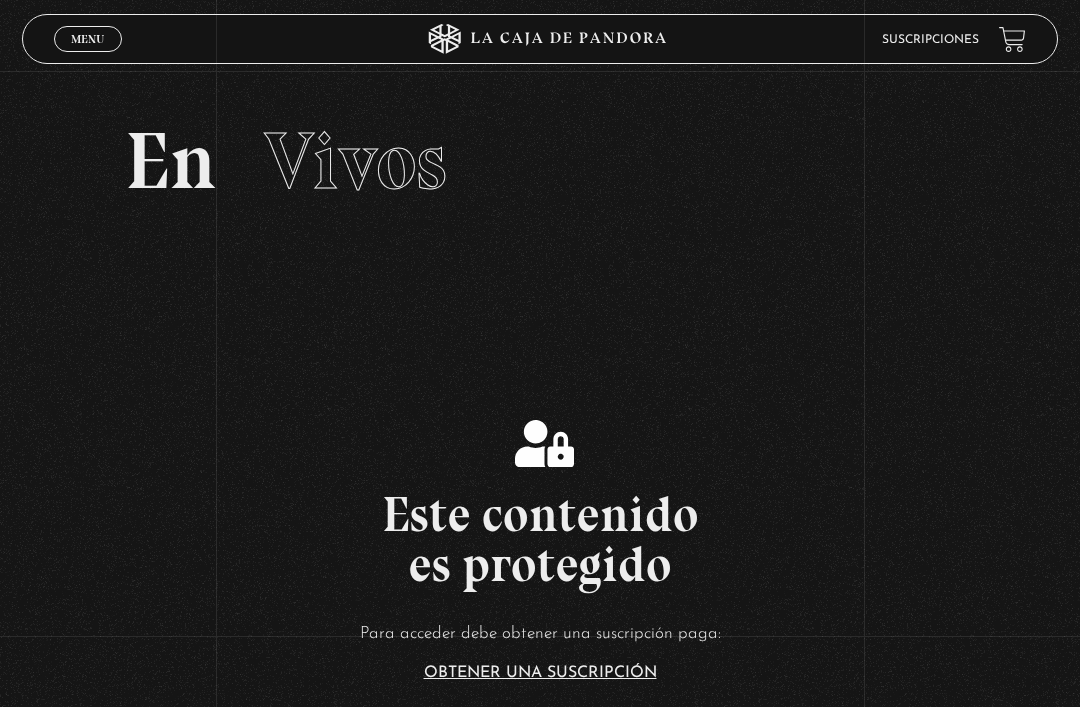 click on "Menu Cerrar" at bounding box center (88, 39) 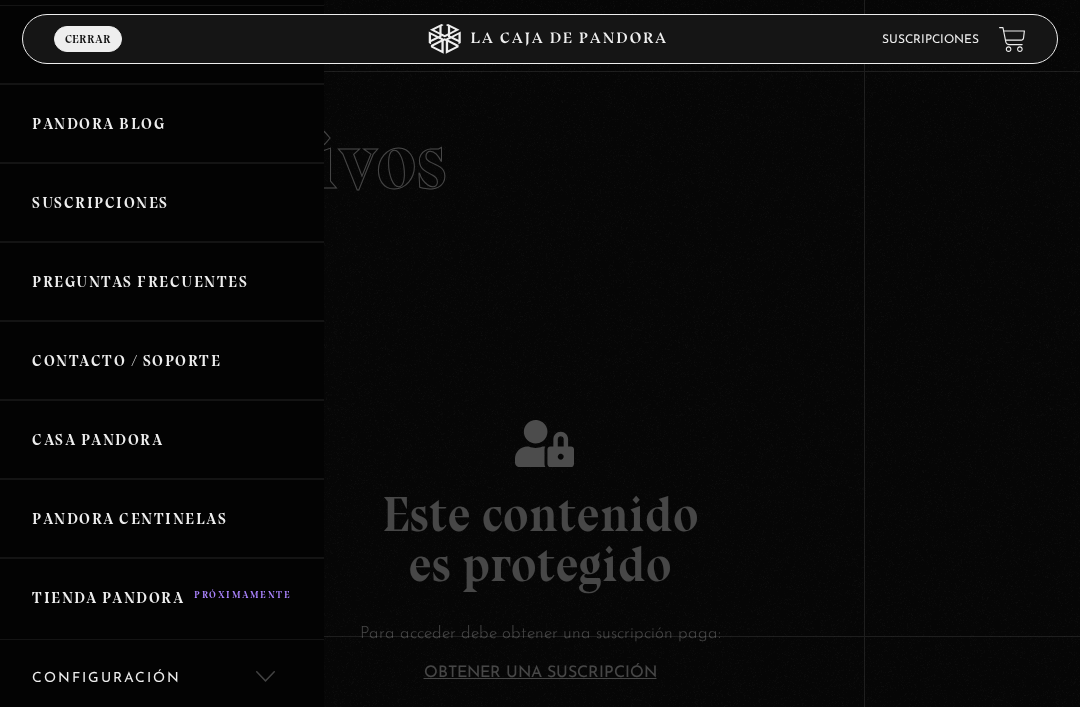 scroll, scrollTop: 121, scrollLeft: 0, axis: vertical 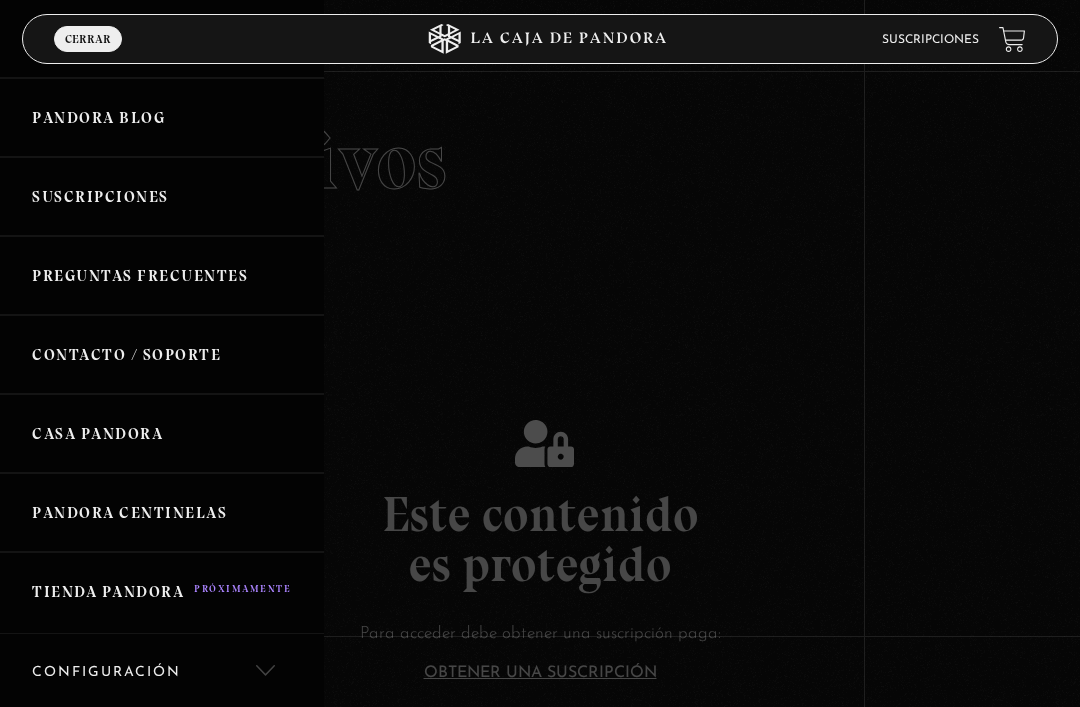 click on "Pandora Centinelas" at bounding box center (162, 512) 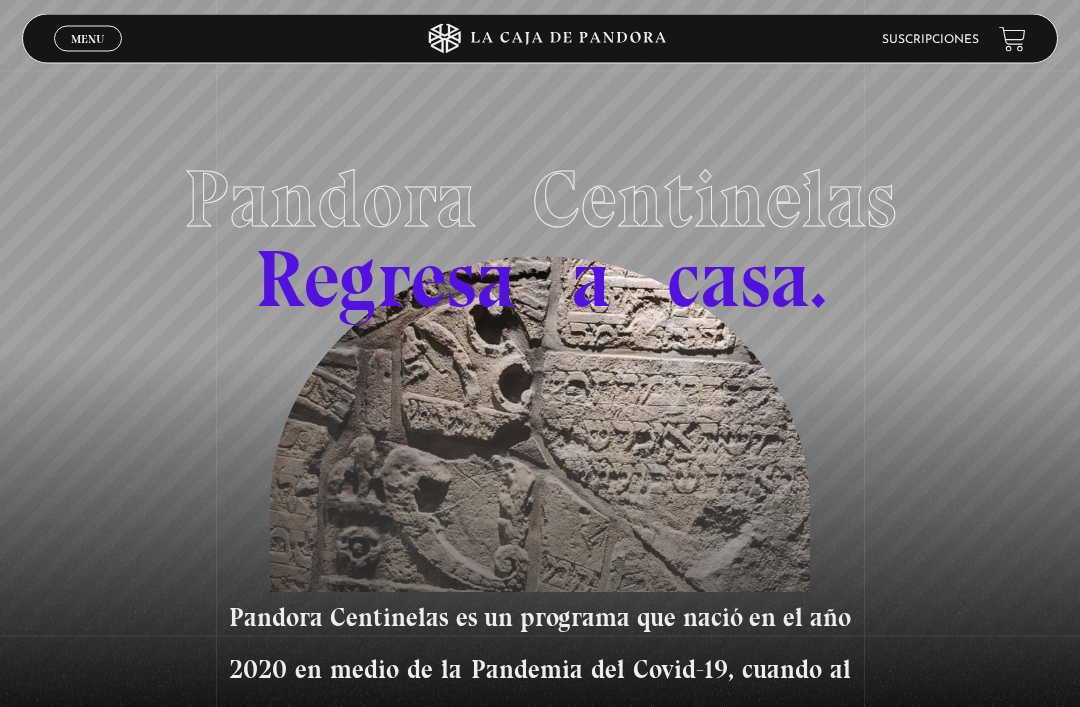 scroll, scrollTop: 0, scrollLeft: 0, axis: both 